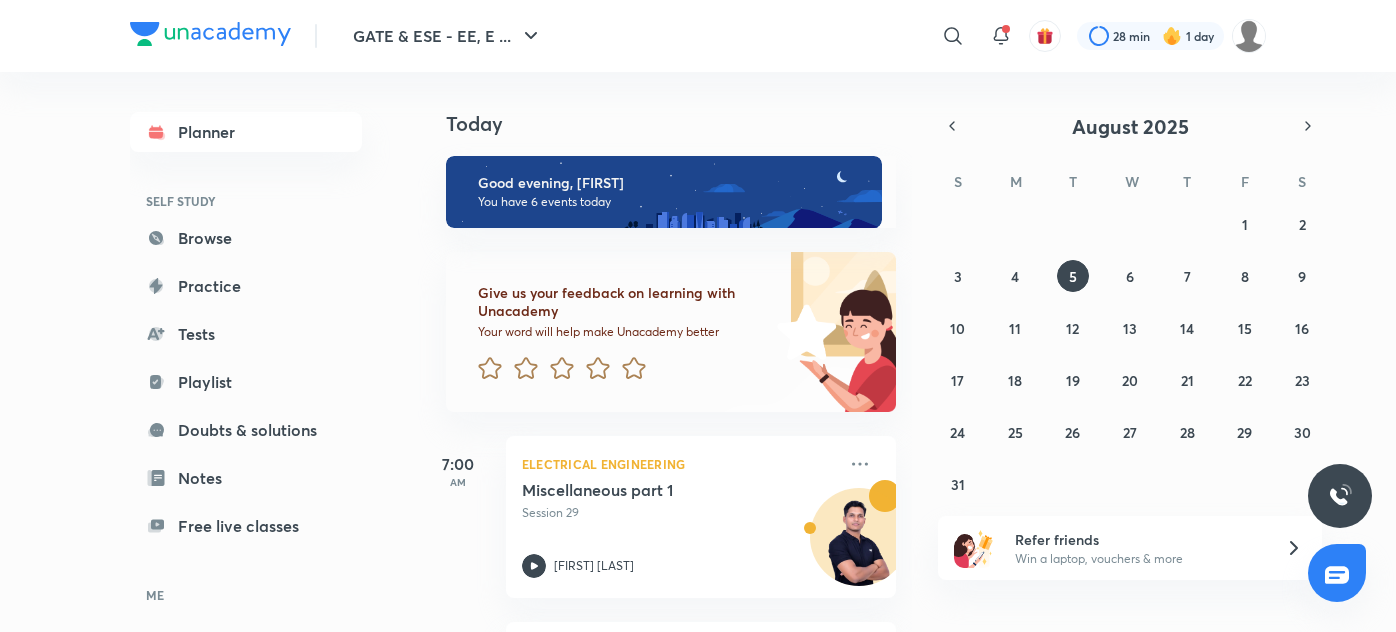 scroll, scrollTop: 0, scrollLeft: 0, axis: both 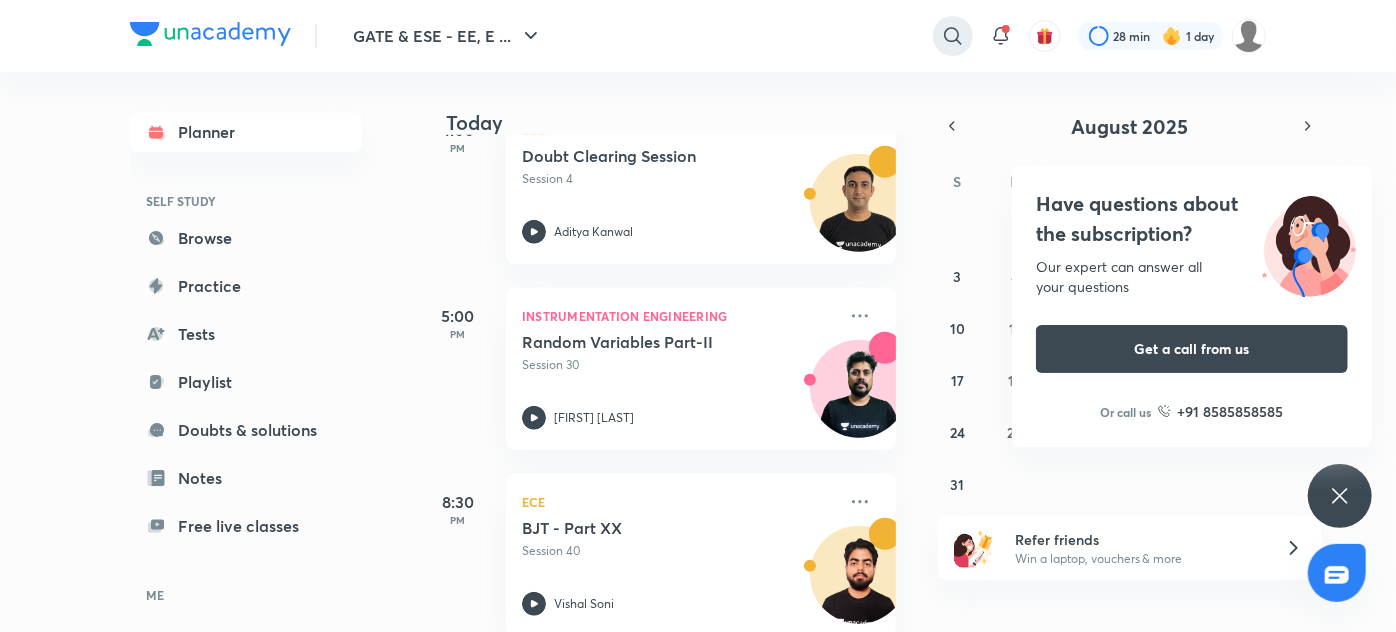 click 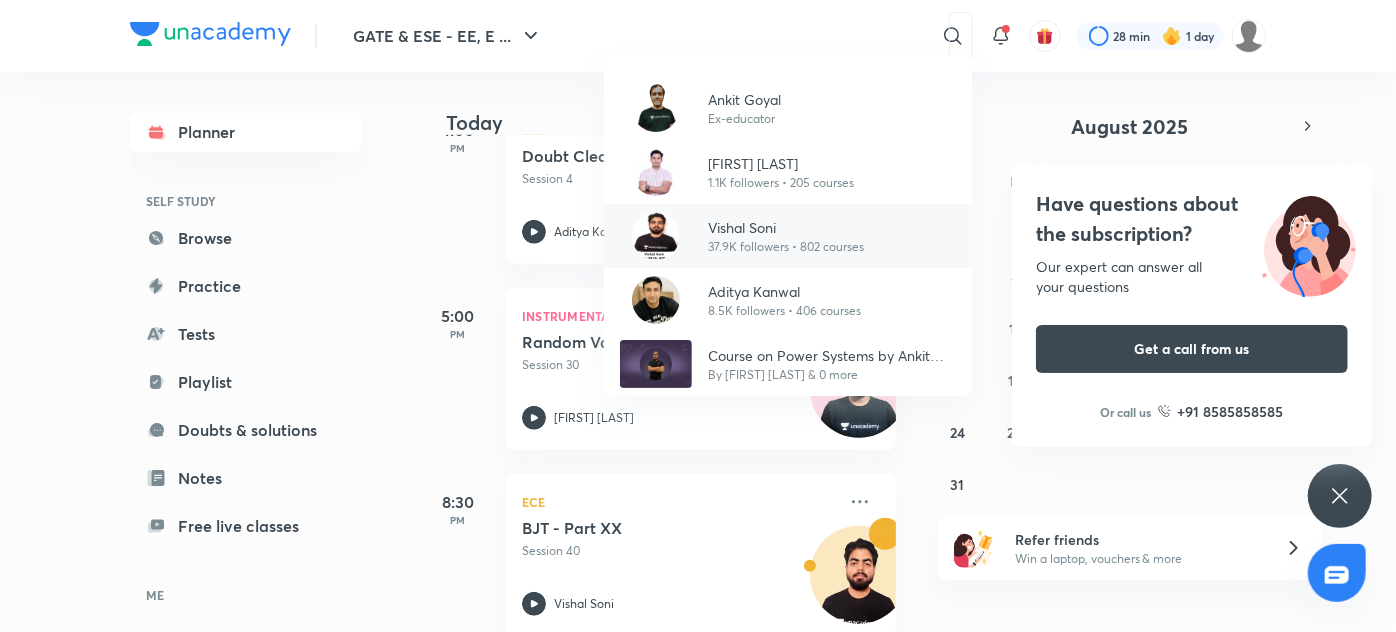 click on "37.9K followers • 802 courses" at bounding box center (786, 247) 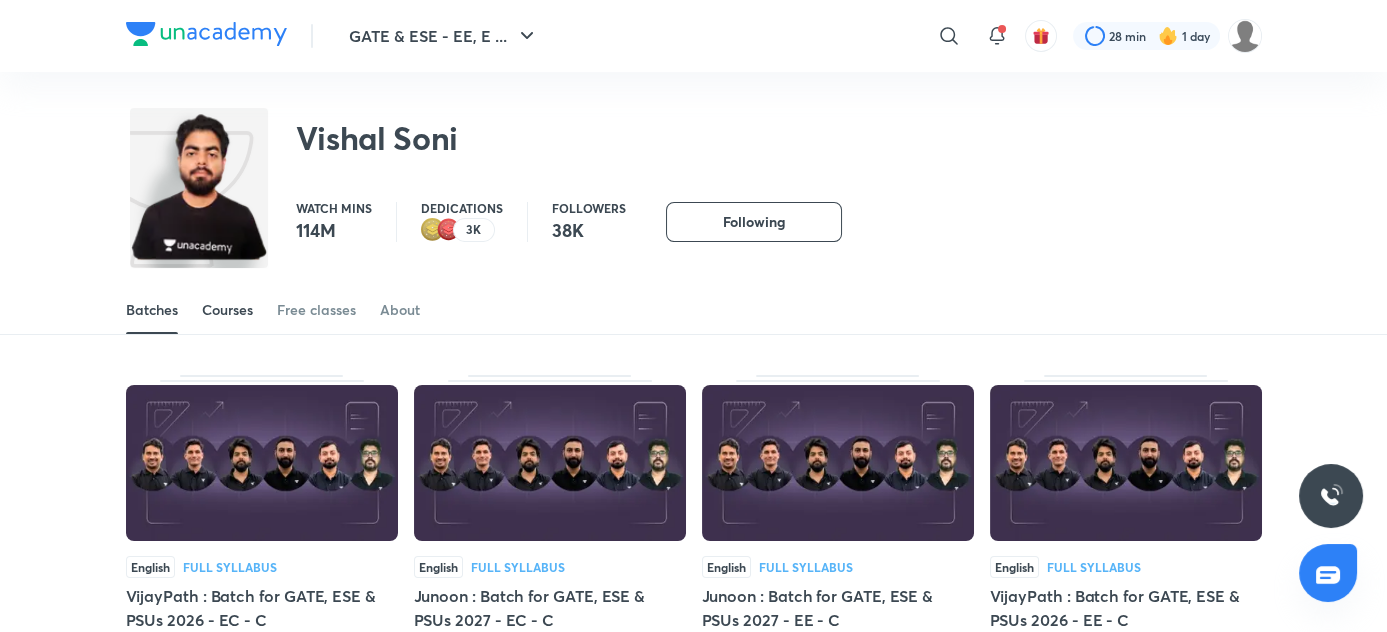 click on "Courses" at bounding box center (227, 310) 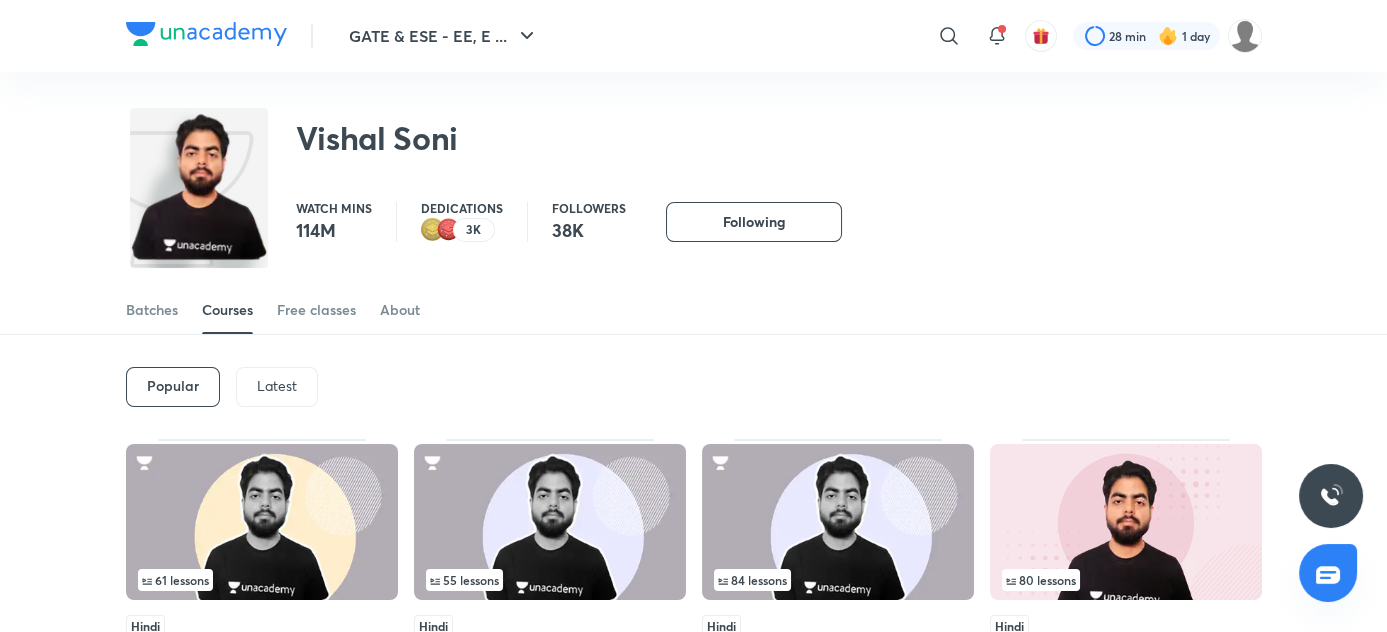 click on "Latest" at bounding box center (277, 386) 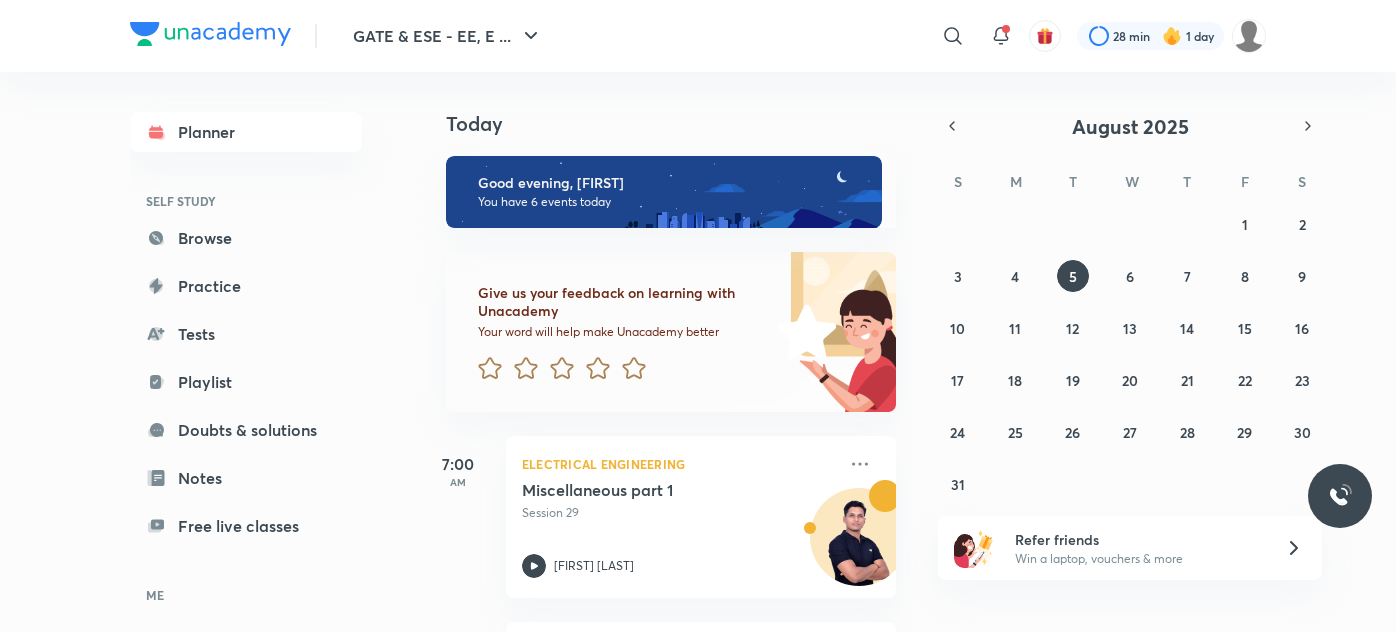 scroll, scrollTop: 0, scrollLeft: 0, axis: both 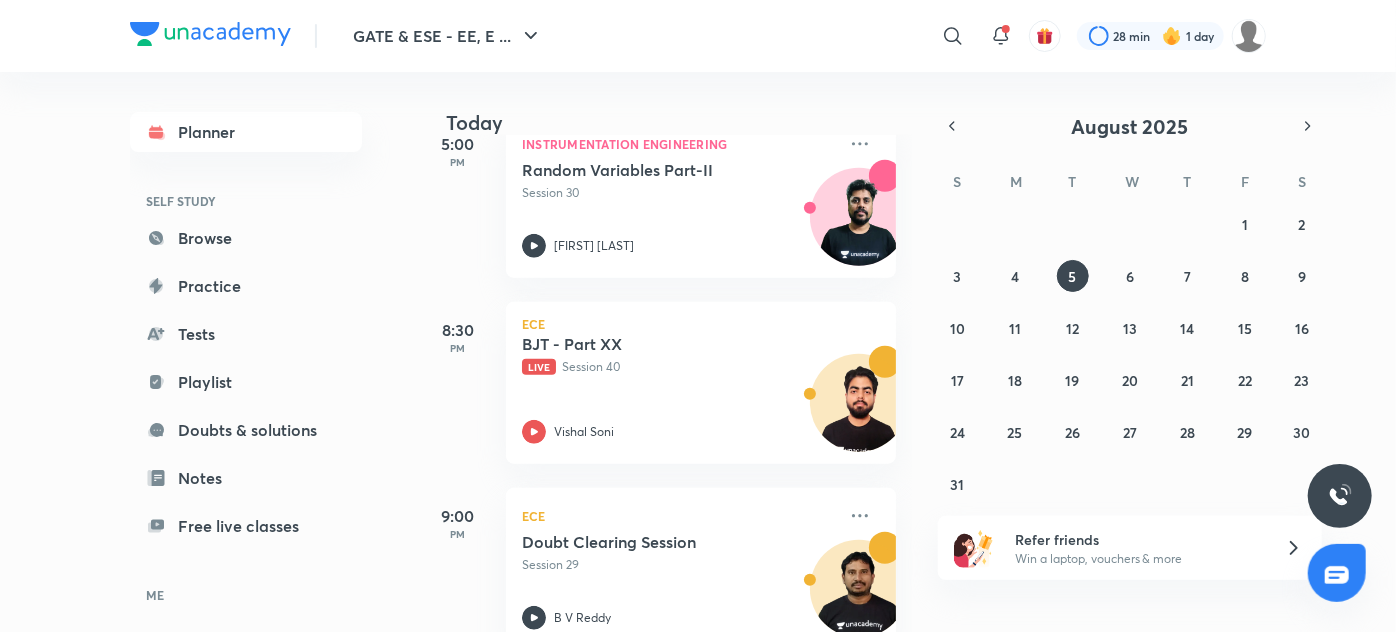 click on "Vishal Soni" at bounding box center (679, 432) 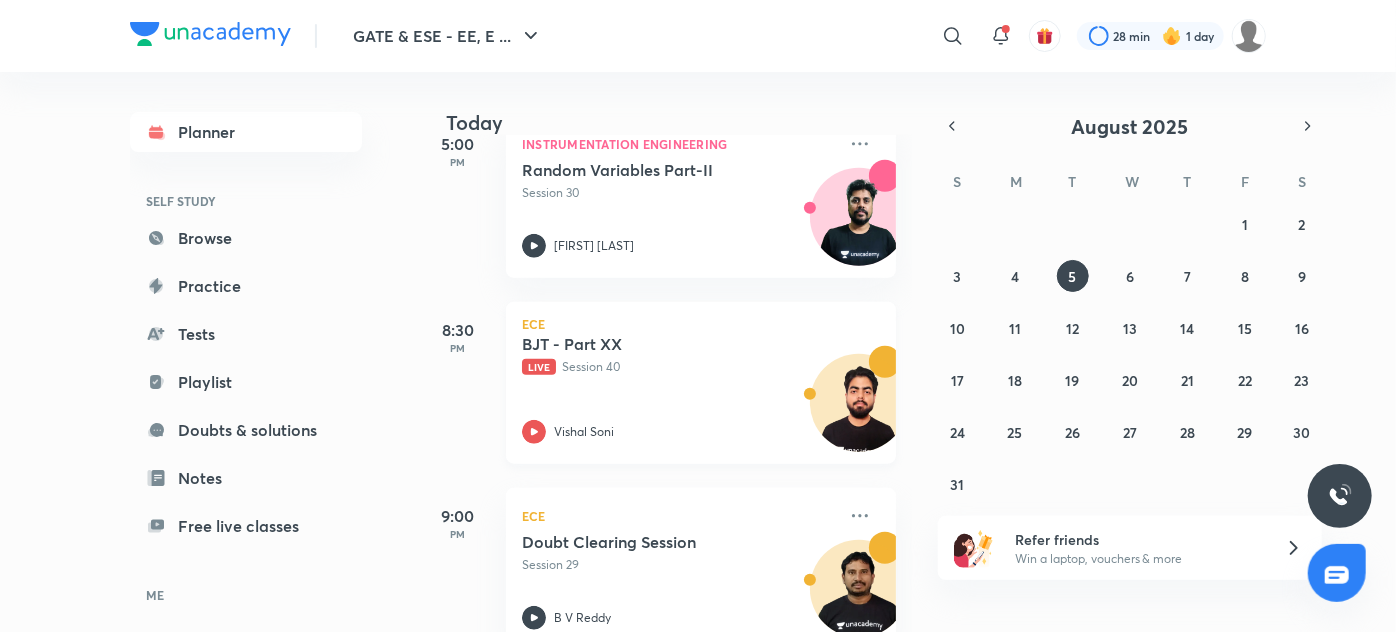 click on "BJT - Part XX Live Session 40 Vishal Soni" at bounding box center [679, 389] 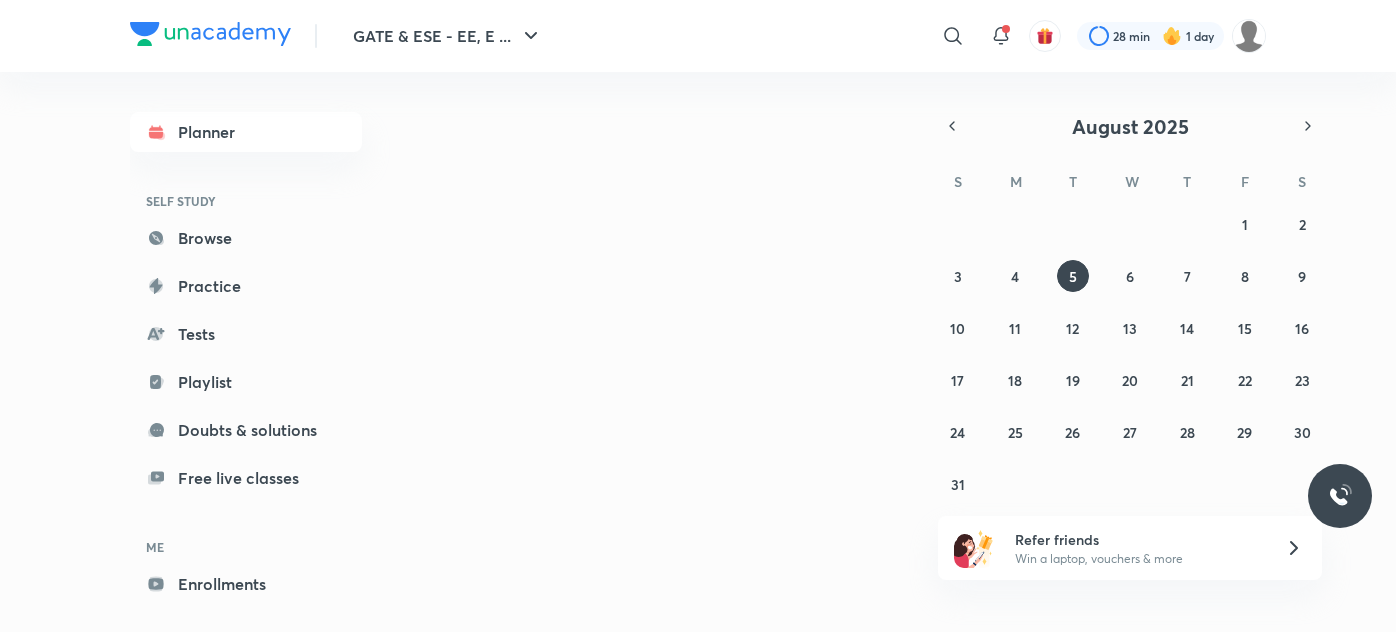 scroll, scrollTop: 0, scrollLeft: 0, axis: both 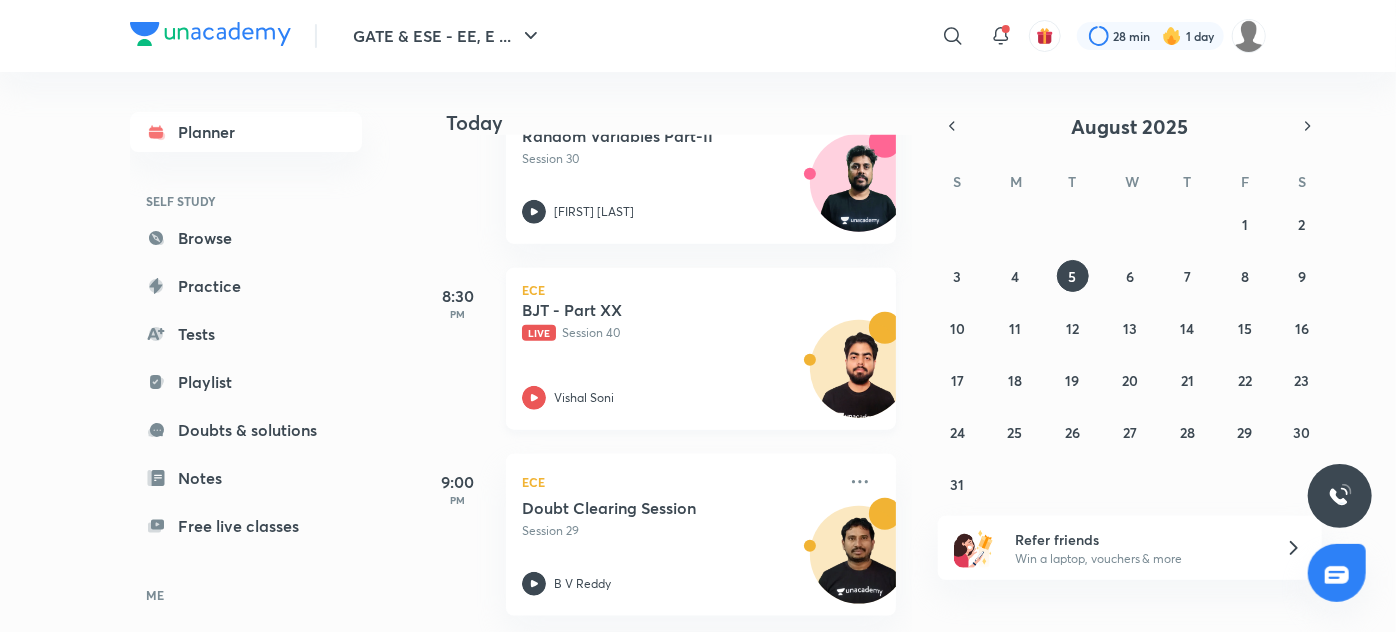 click on "Vishal Soni" at bounding box center [679, 398] 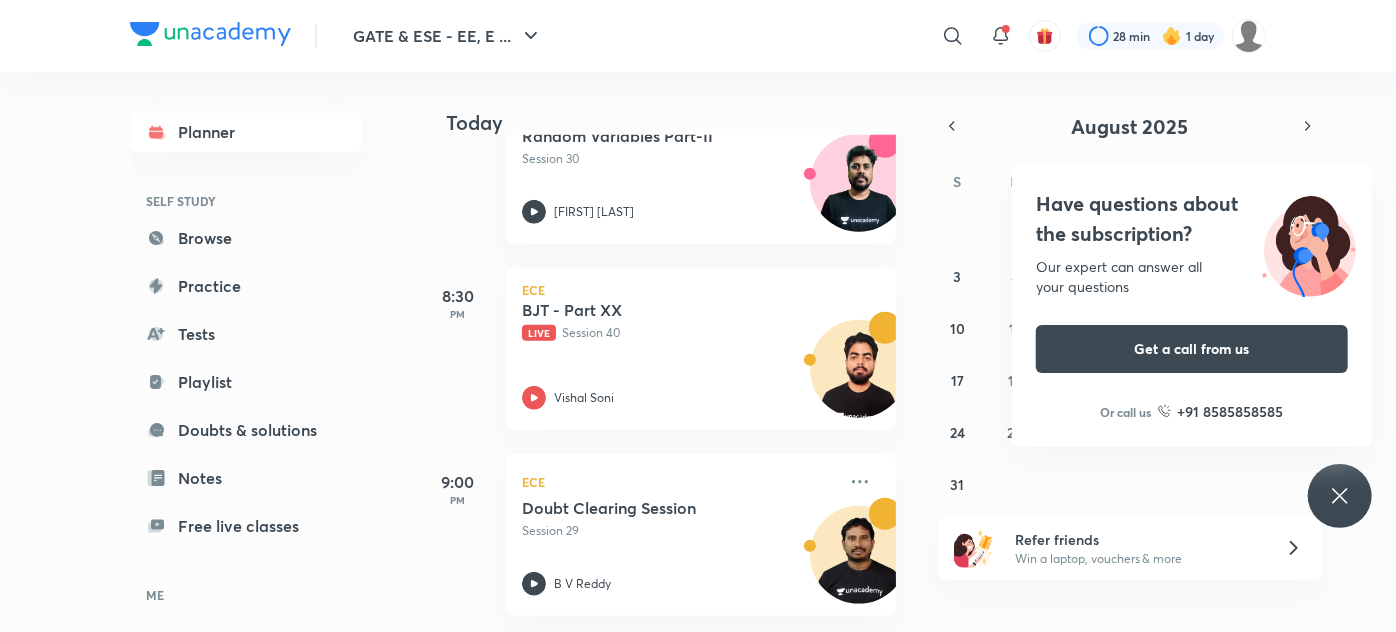 scroll, scrollTop: 772, scrollLeft: 0, axis: vertical 